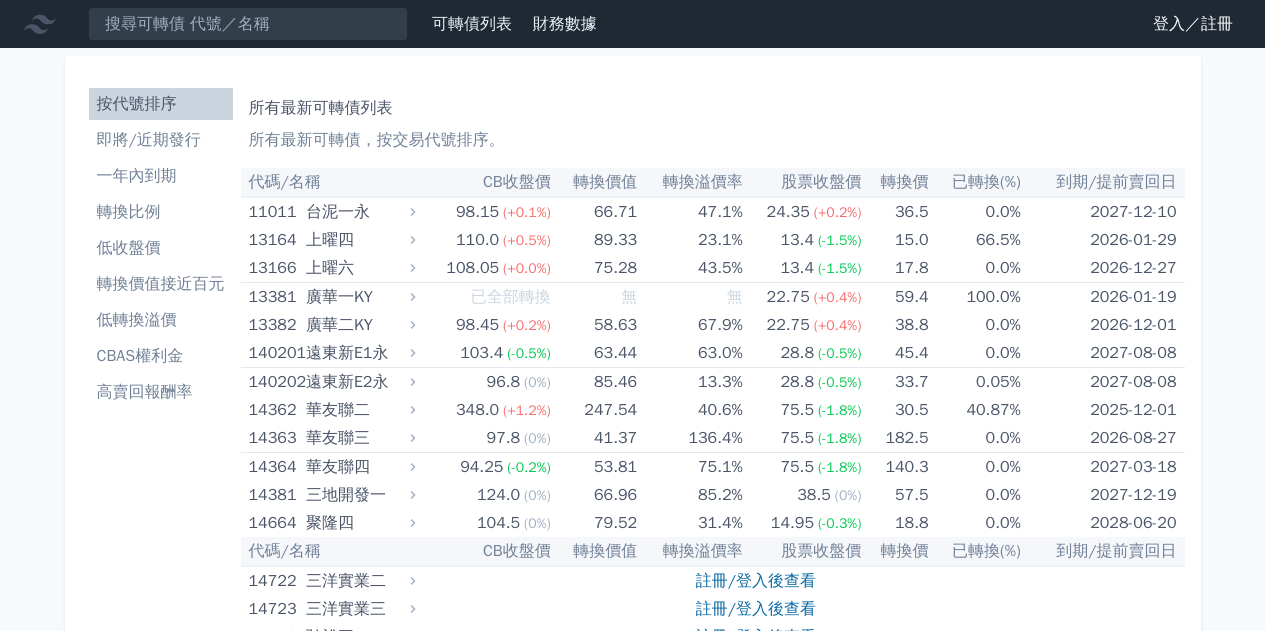 scroll, scrollTop: 0, scrollLeft: 0, axis: both 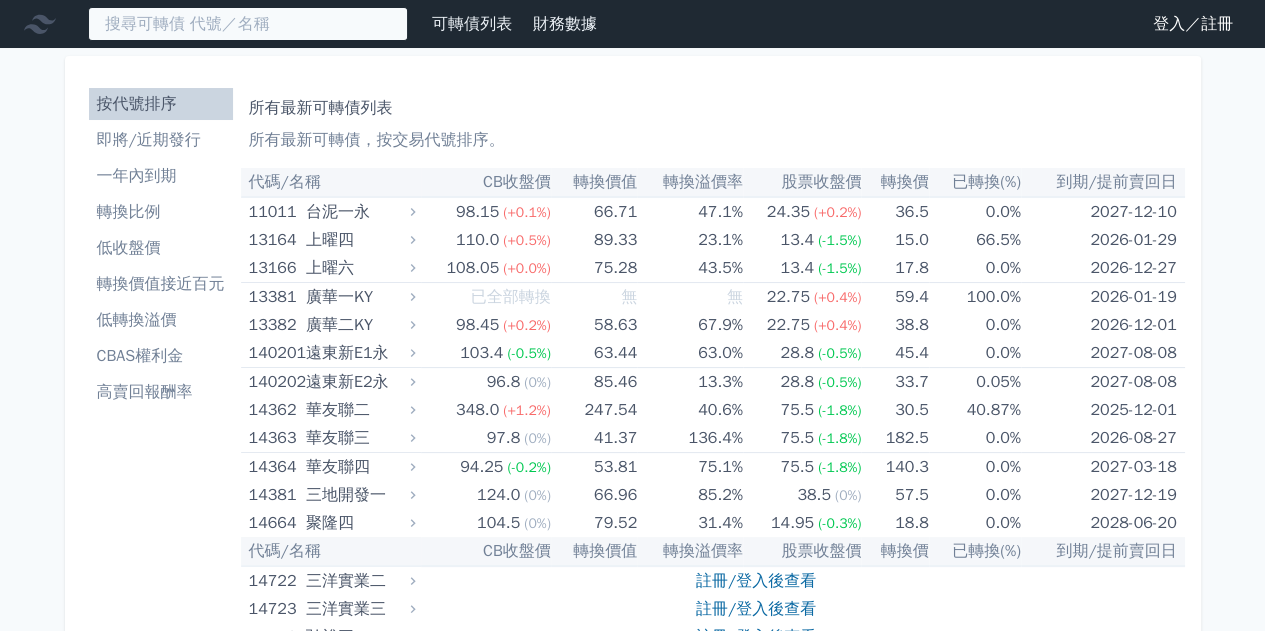 click at bounding box center [248, 24] 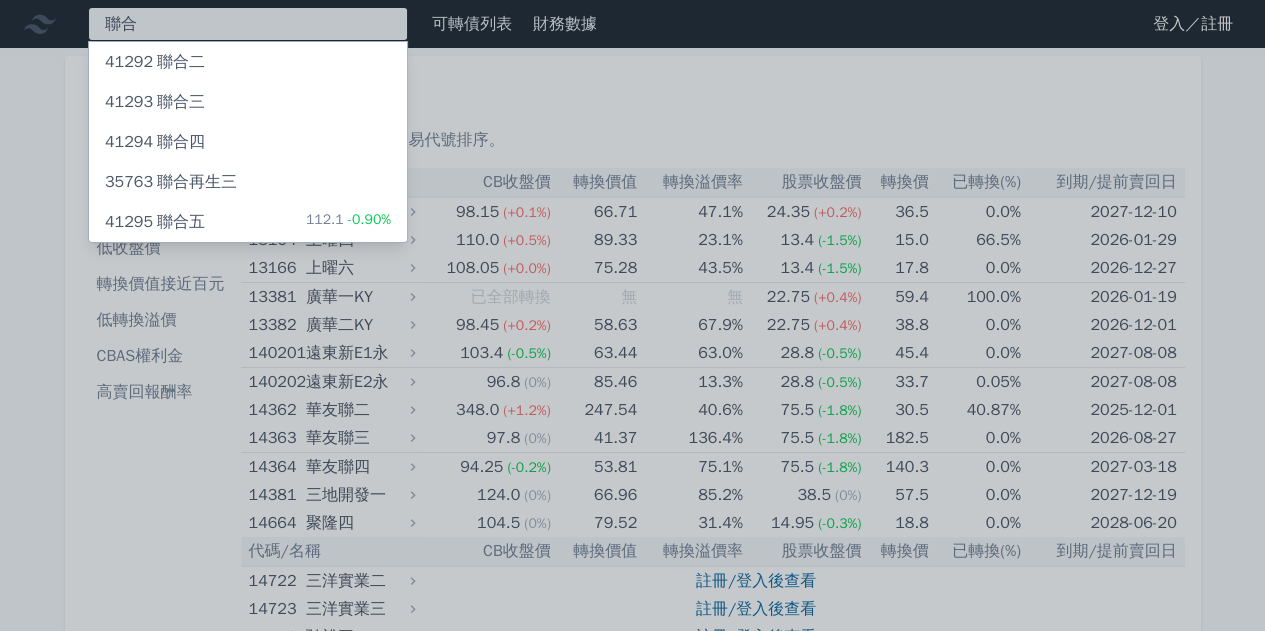 type on "聯合" 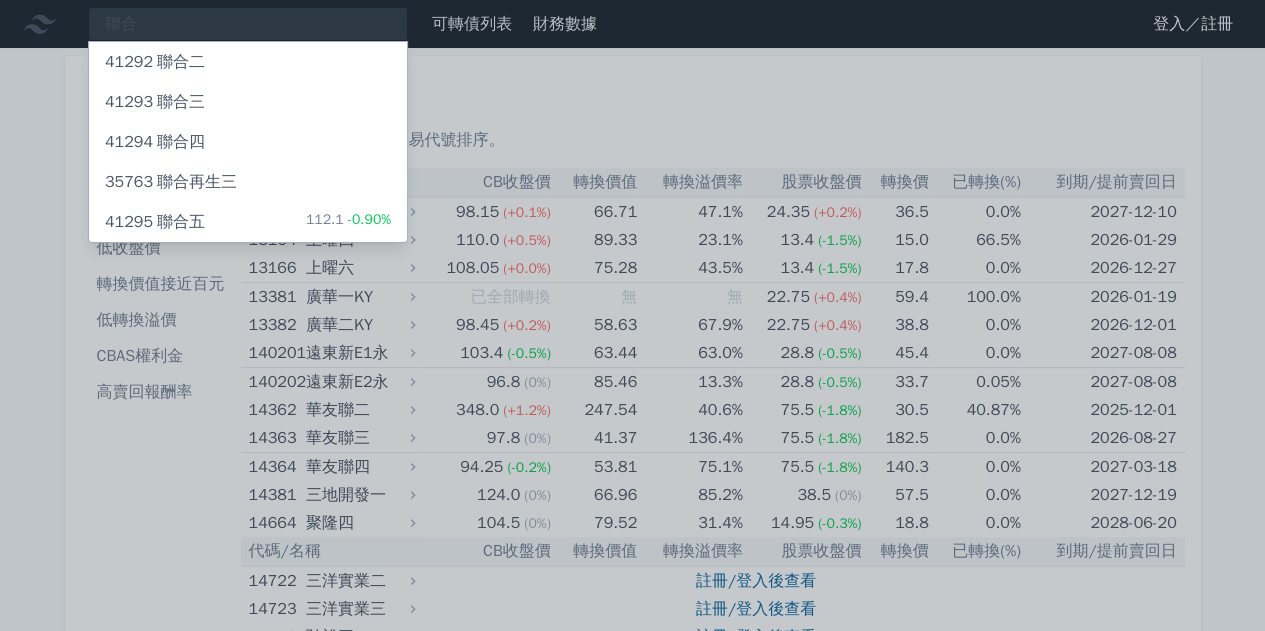 drag, startPoint x: 288, startPoint y: 209, endPoint x: 218, endPoint y: 242, distance: 77.388626 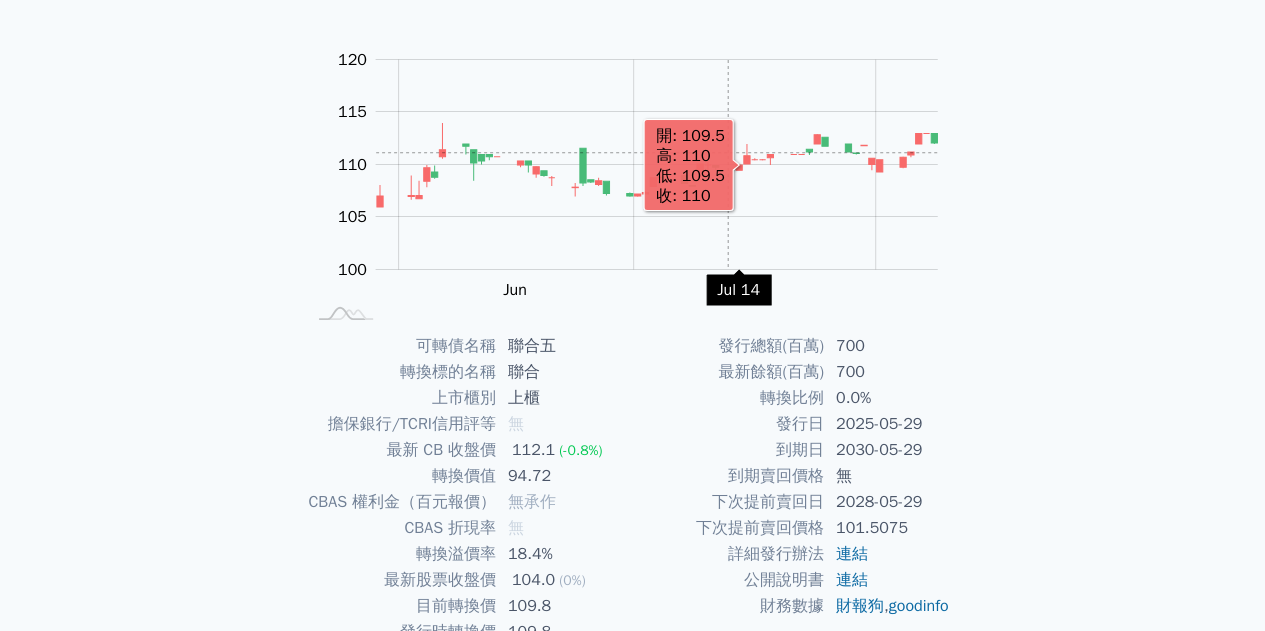 scroll, scrollTop: 294, scrollLeft: 0, axis: vertical 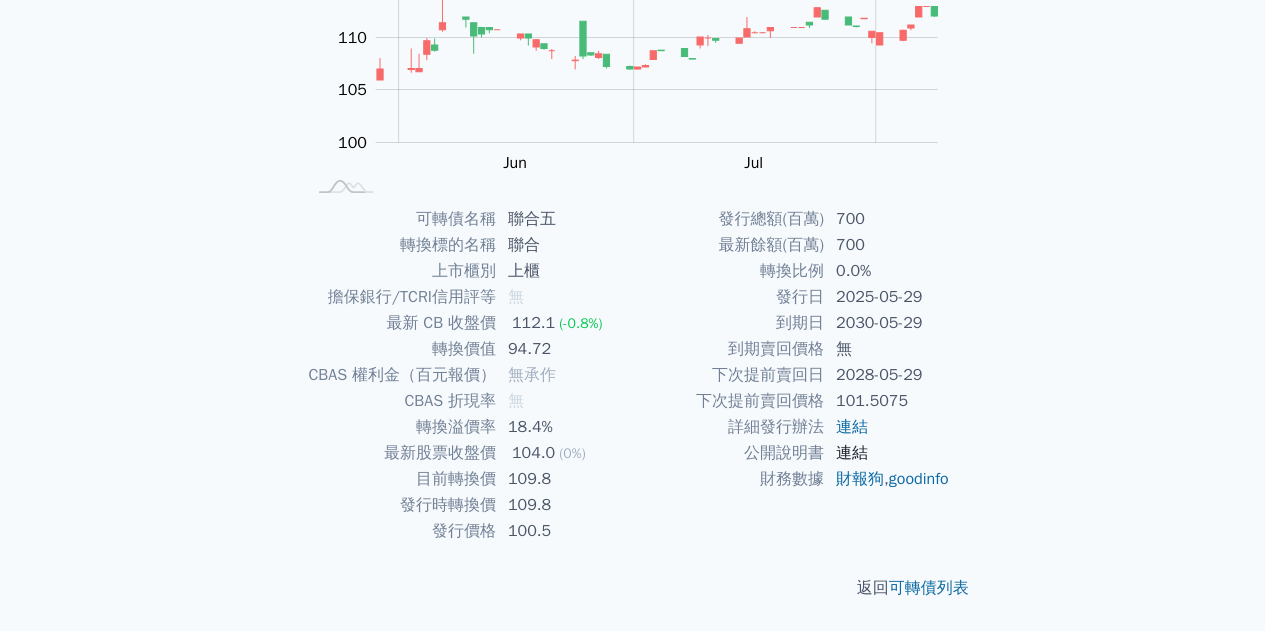 click on "連結" at bounding box center [852, 453] 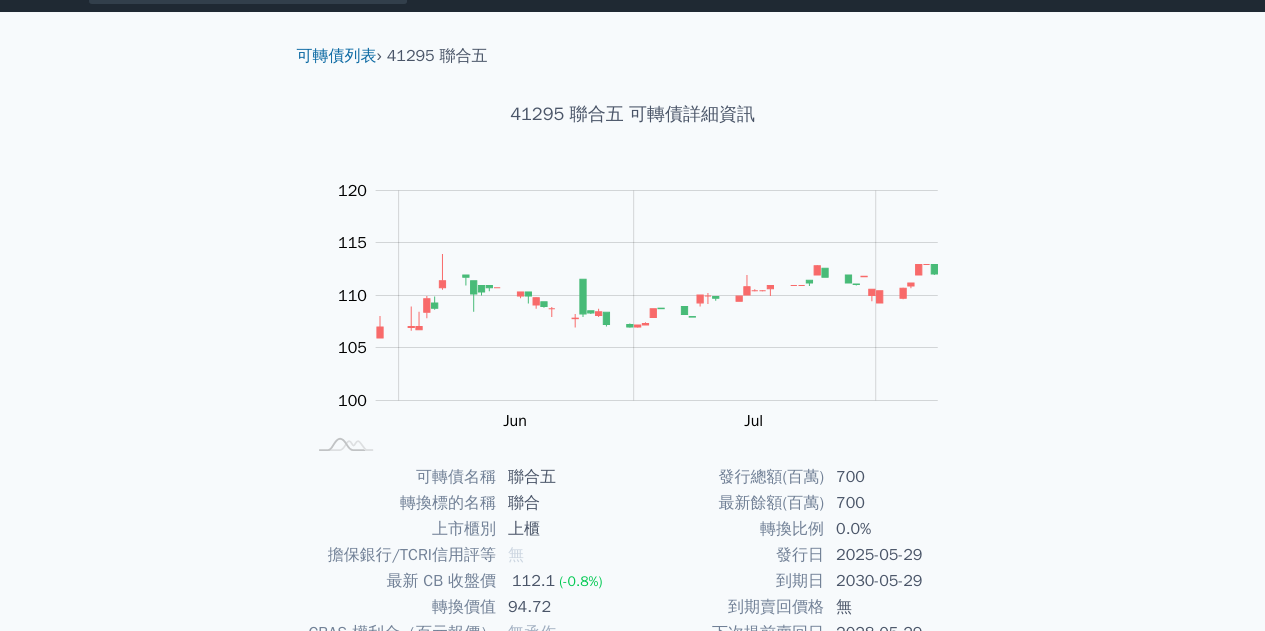 scroll, scrollTop: 0, scrollLeft: 0, axis: both 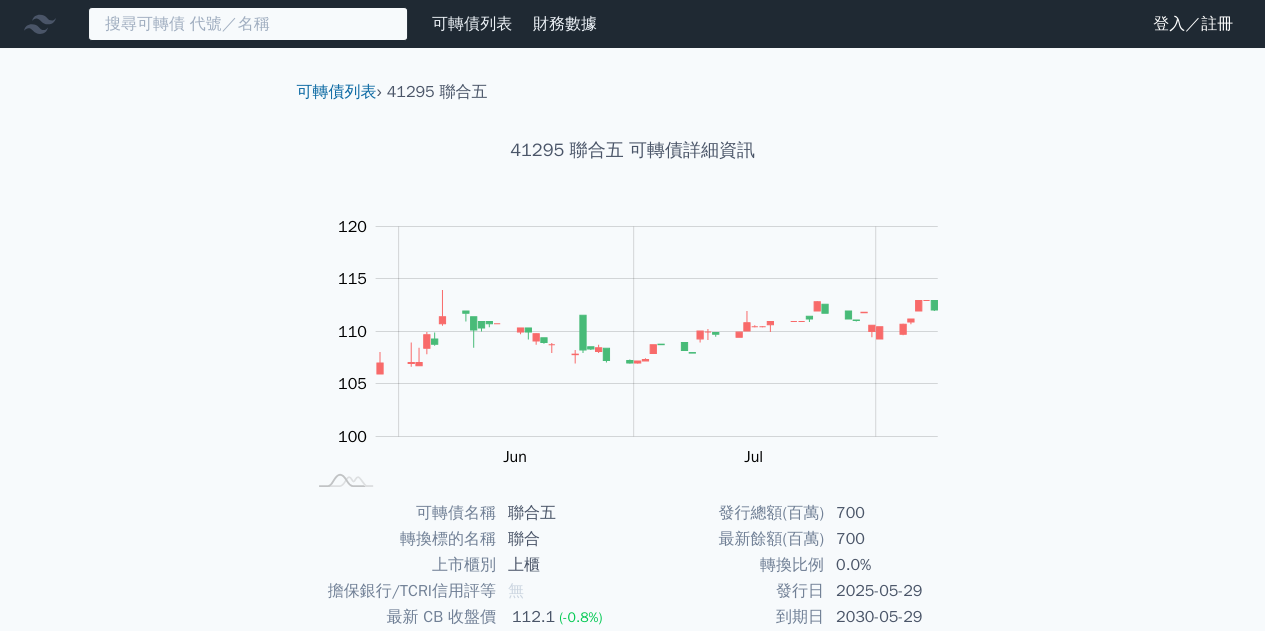 click at bounding box center [248, 24] 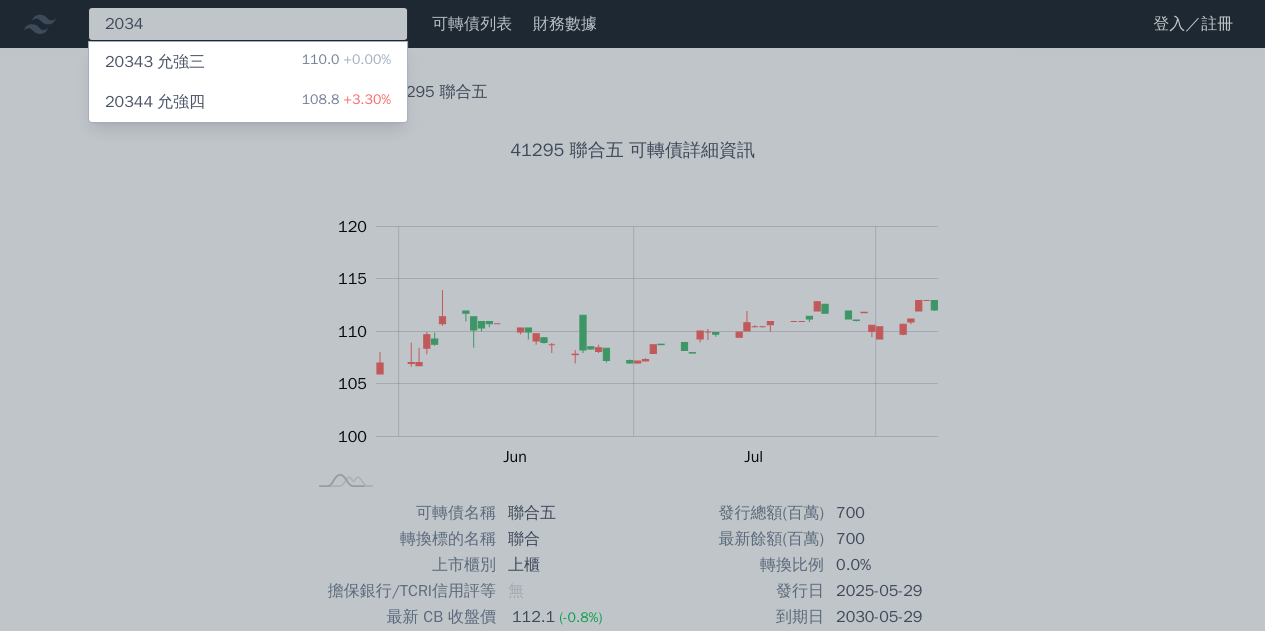type on "2034" 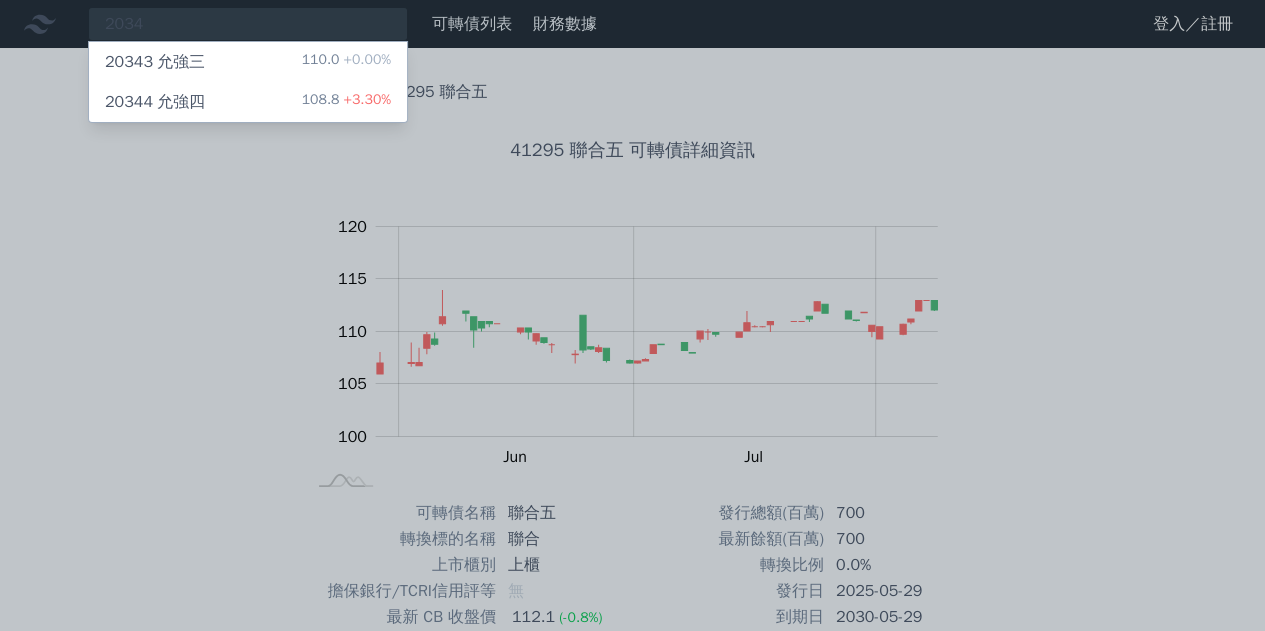 click on "20344 允強四
108.8 +3.30%" at bounding box center [248, 102] 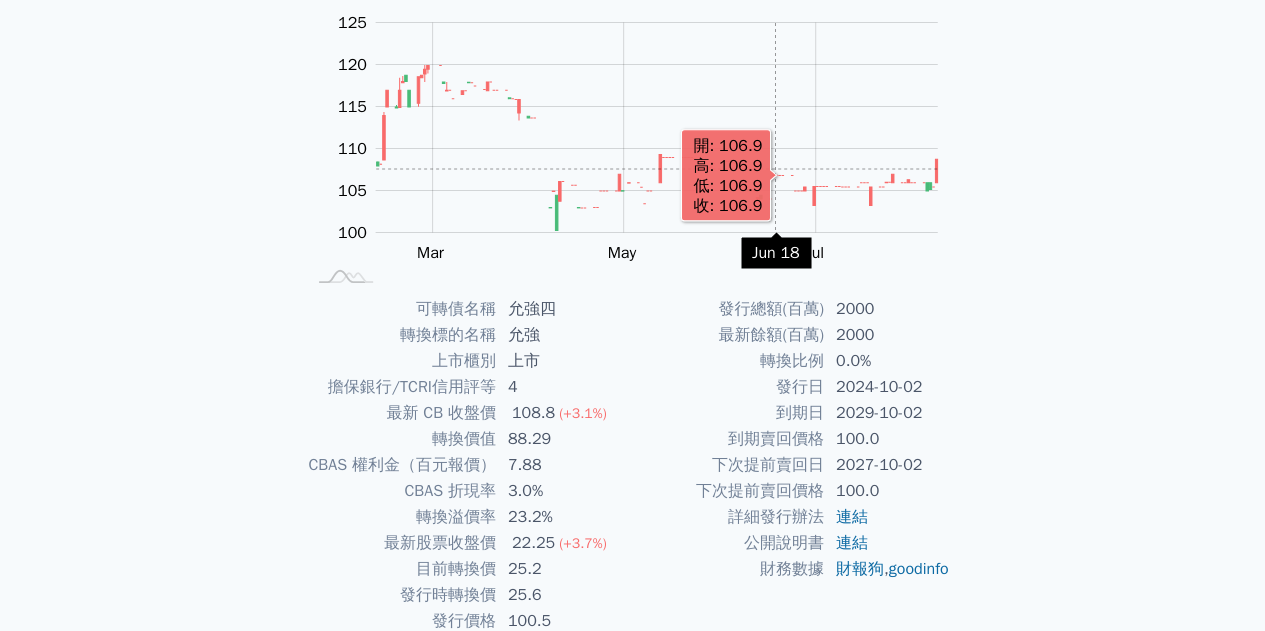 scroll, scrollTop: 294, scrollLeft: 0, axis: vertical 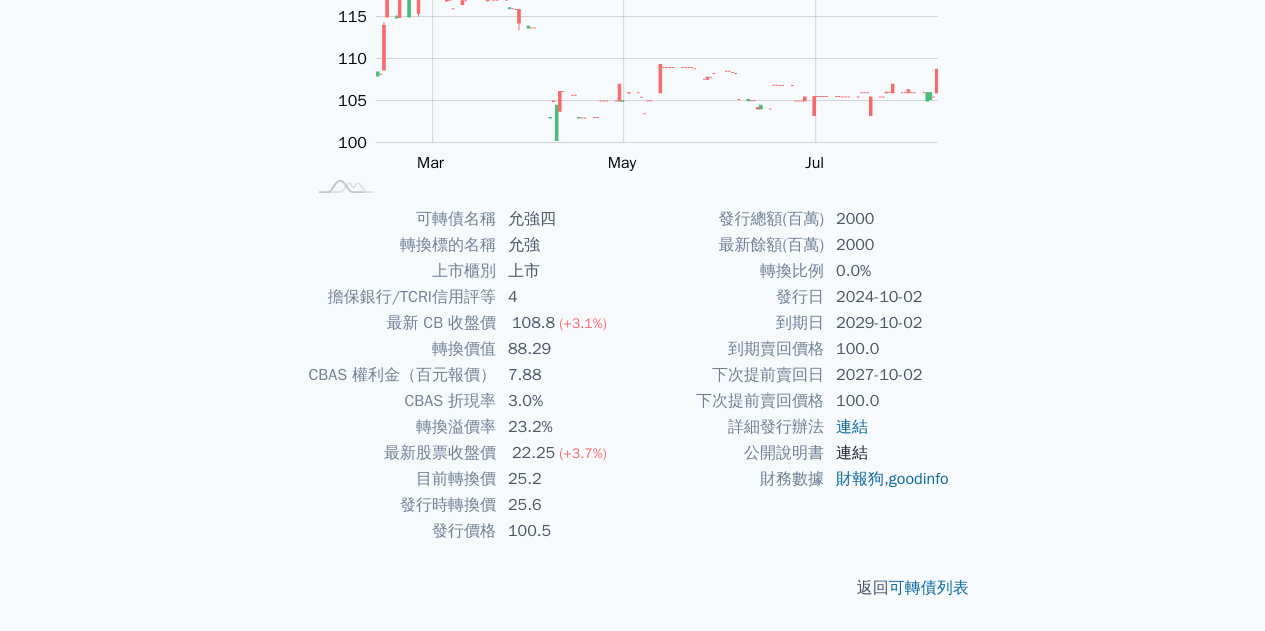 click on "連結" at bounding box center [852, 453] 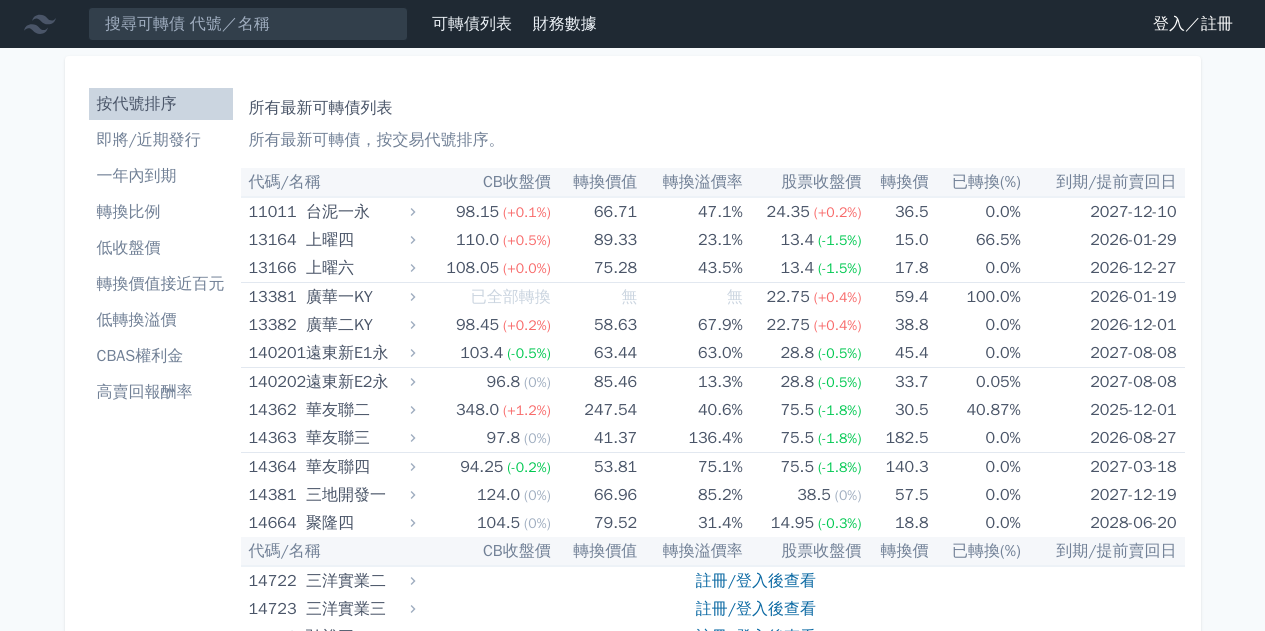 scroll, scrollTop: 0, scrollLeft: 0, axis: both 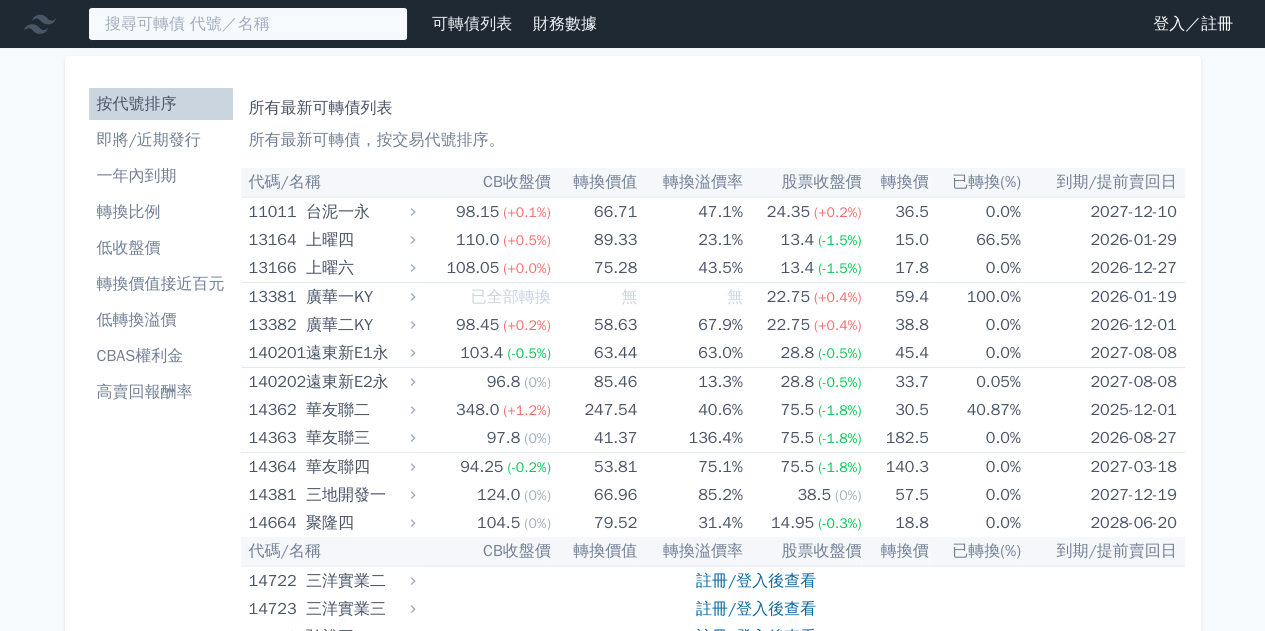 click at bounding box center [248, 24] 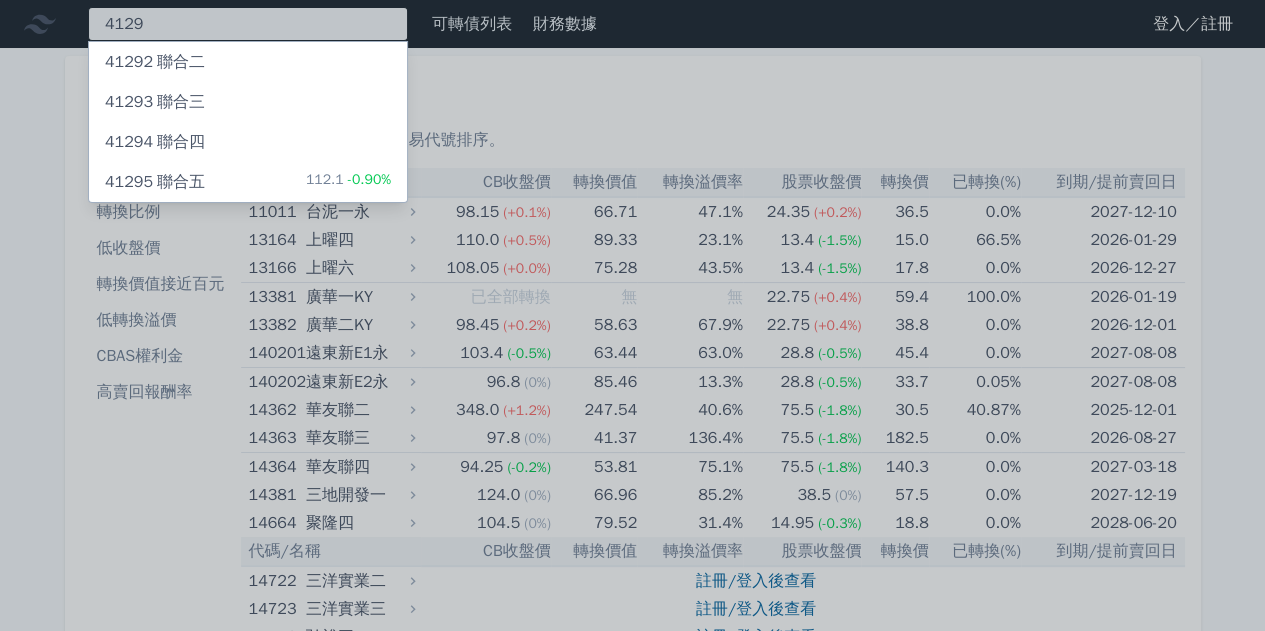 type on "4129" 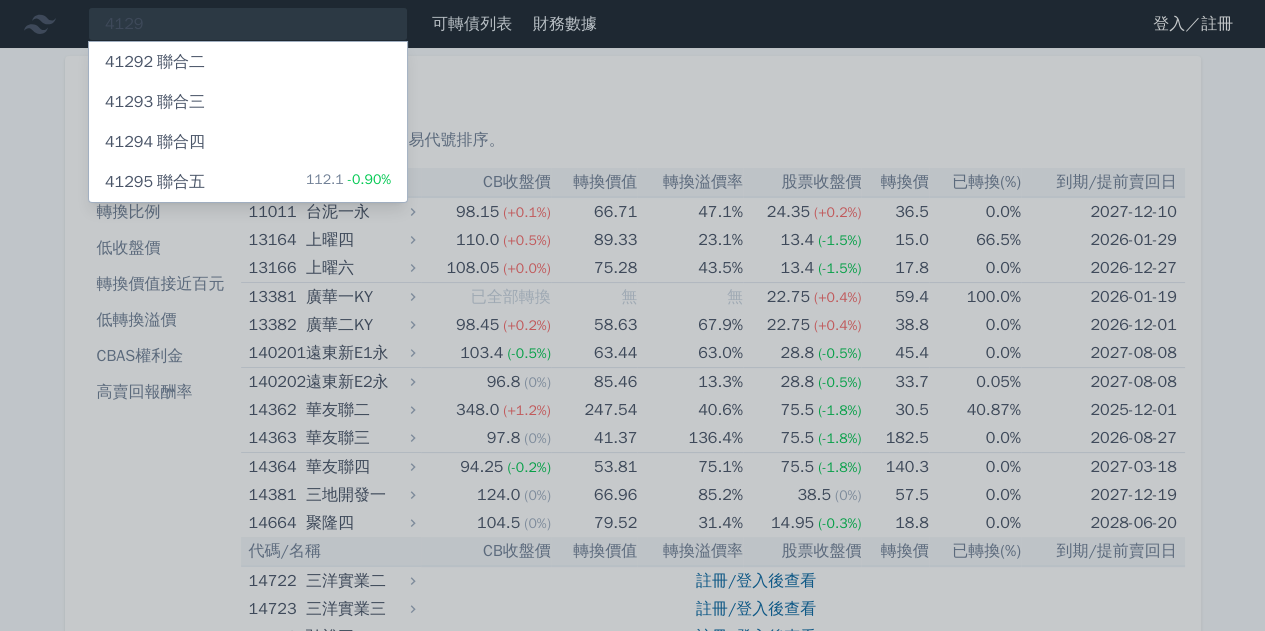 click on "-0.90%" at bounding box center (367, 179) 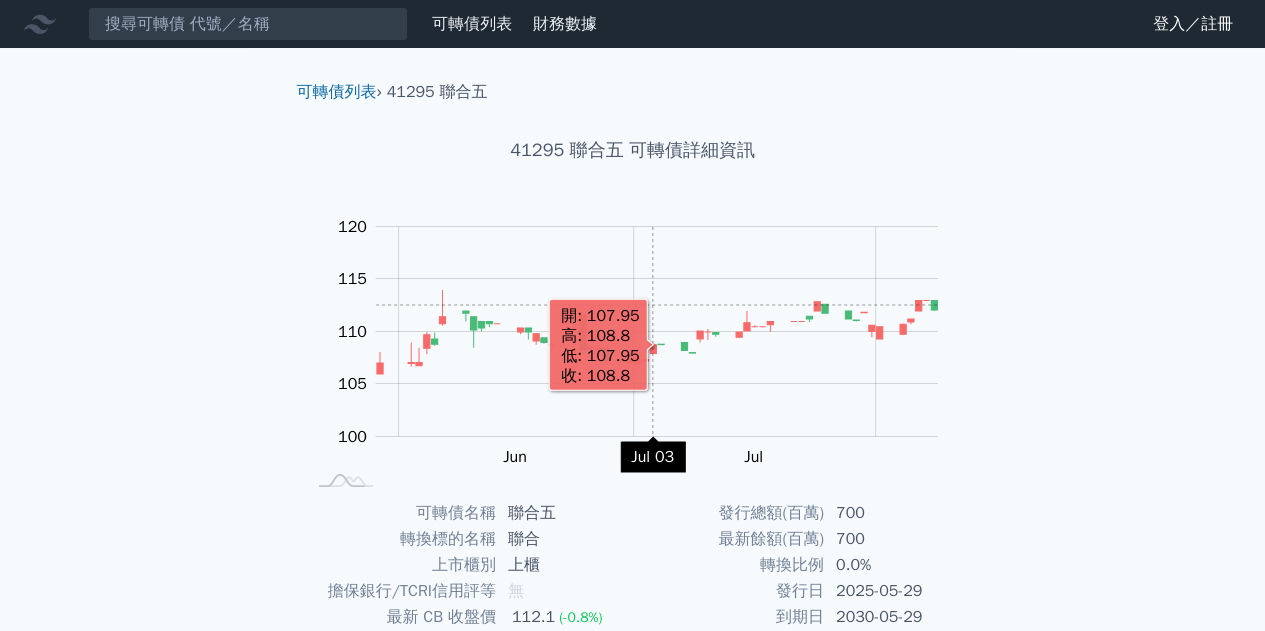 scroll, scrollTop: 294, scrollLeft: 0, axis: vertical 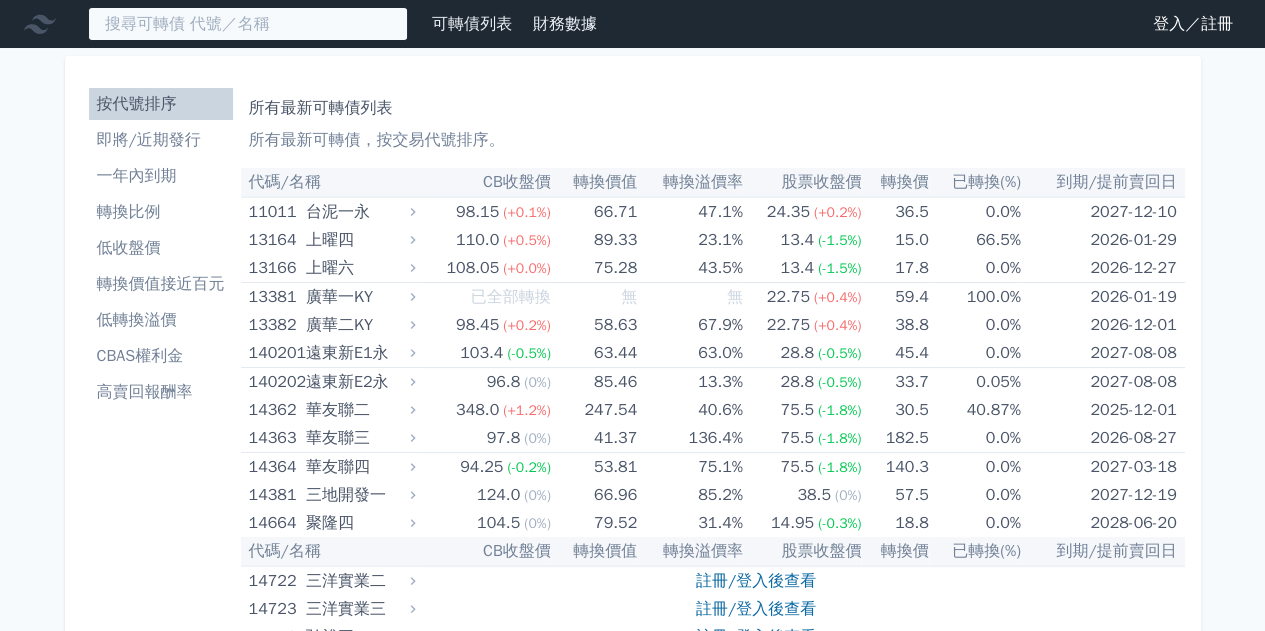 click at bounding box center [248, 24] 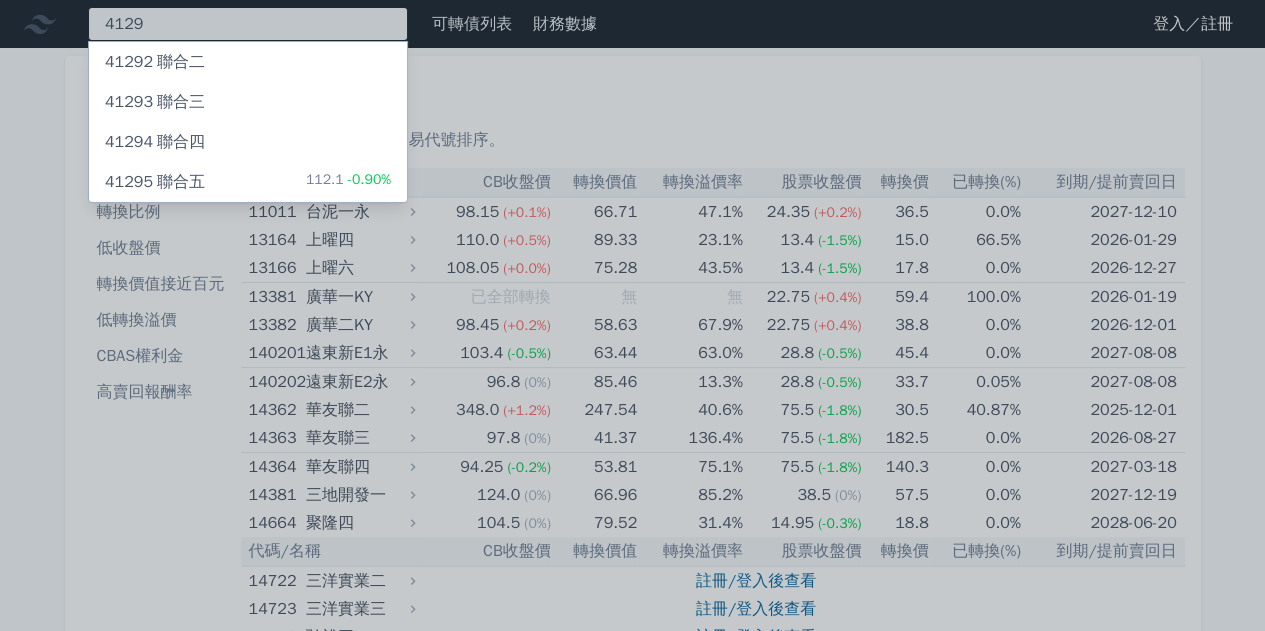 type on "4129" 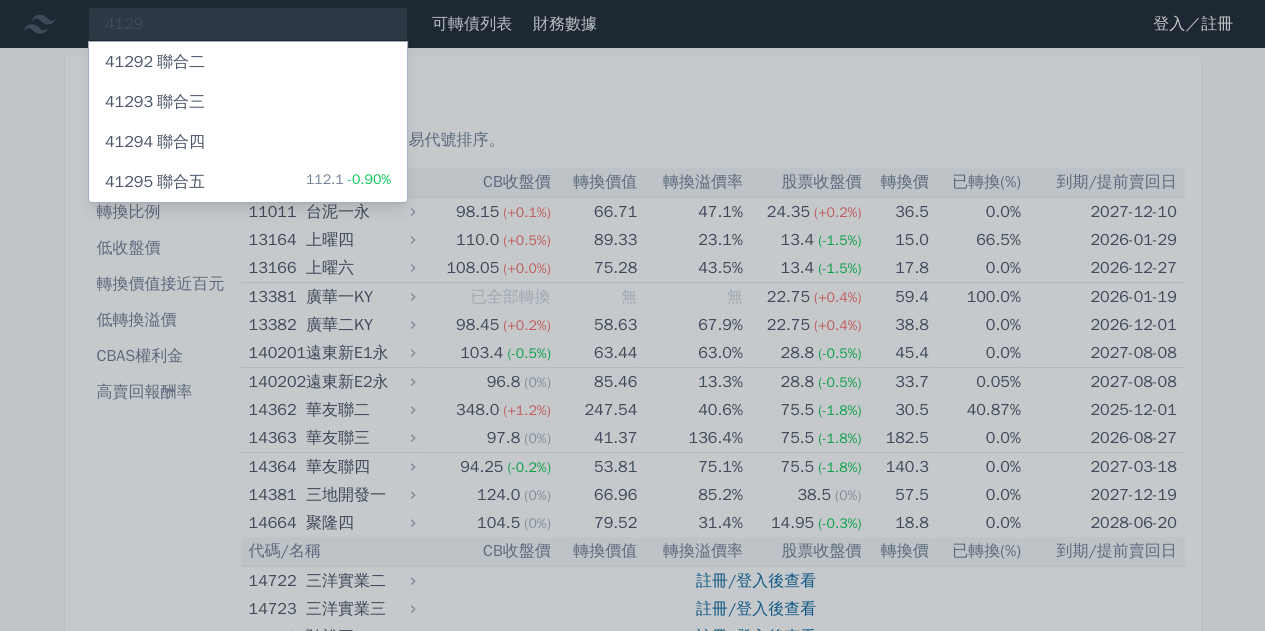click on "[POSTAL_CODE] 聯合五
112.1 -0.90%" at bounding box center [248, 182] 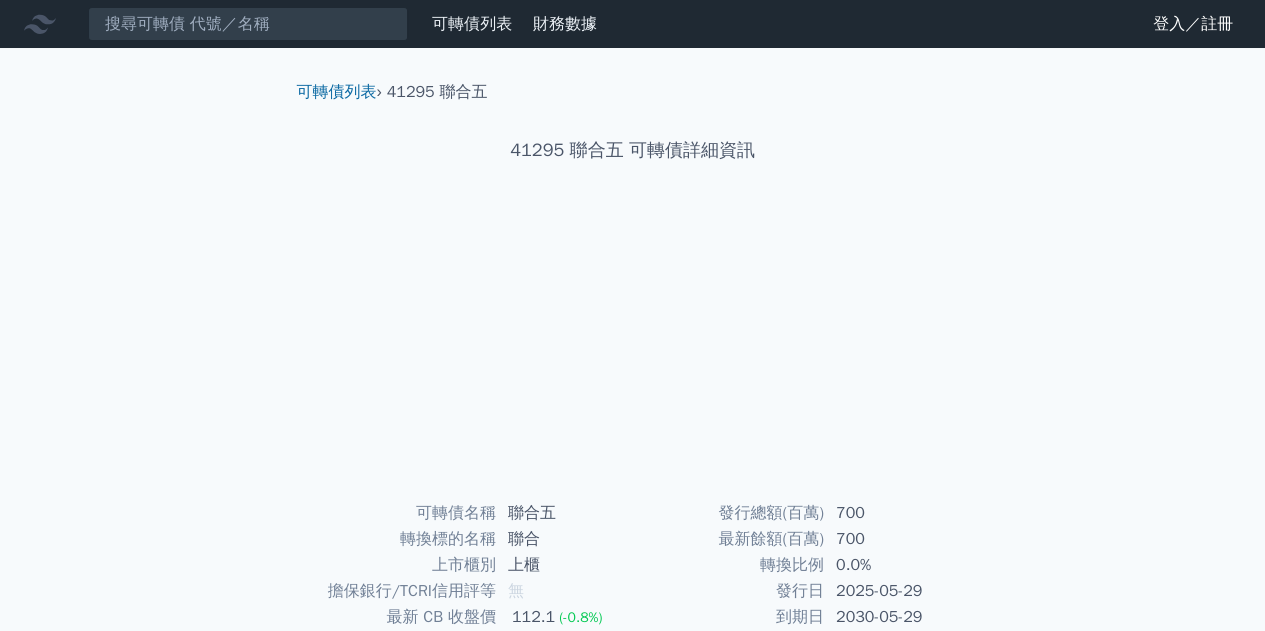scroll, scrollTop: 294, scrollLeft: 0, axis: vertical 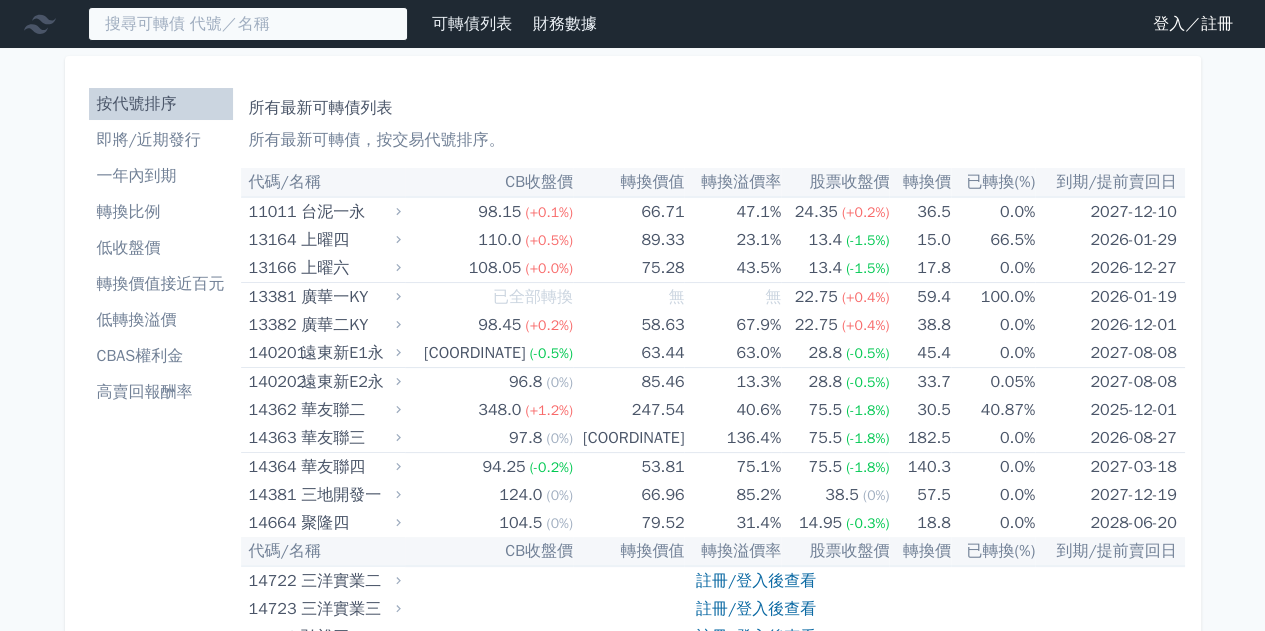 click at bounding box center [248, 24] 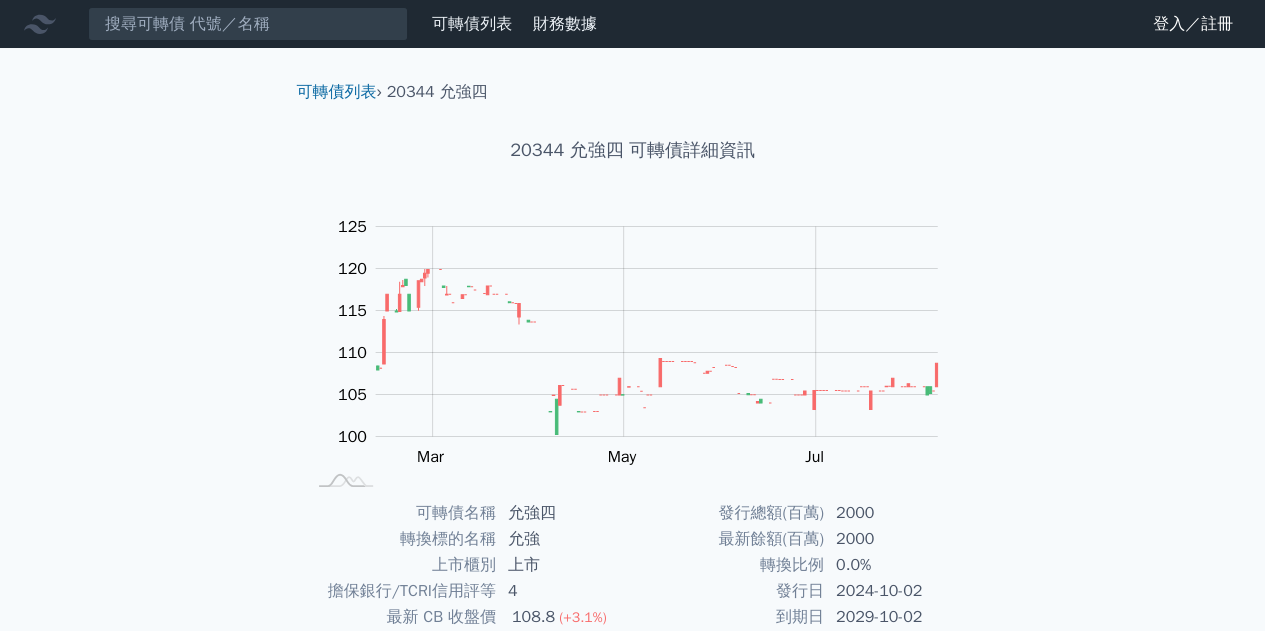 scroll, scrollTop: 294, scrollLeft: 0, axis: vertical 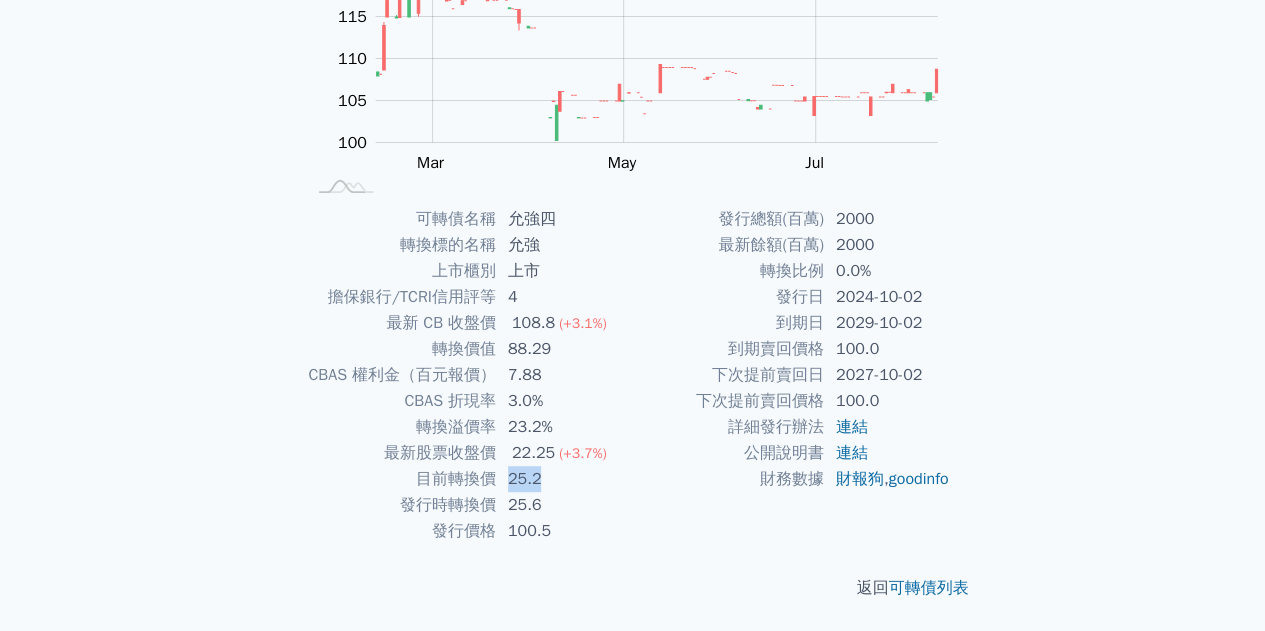 drag, startPoint x: 509, startPoint y: 474, endPoint x: 542, endPoint y: 474, distance: 33 